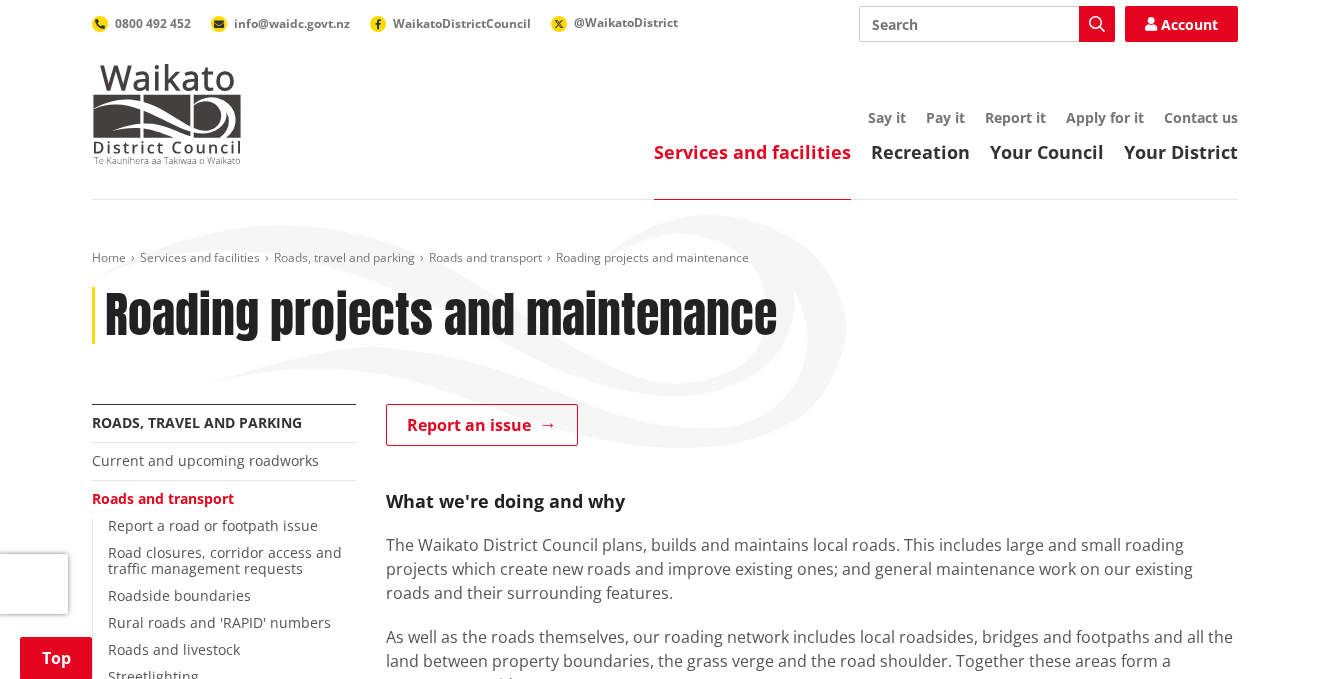 scroll, scrollTop: 300, scrollLeft: 0, axis: vertical 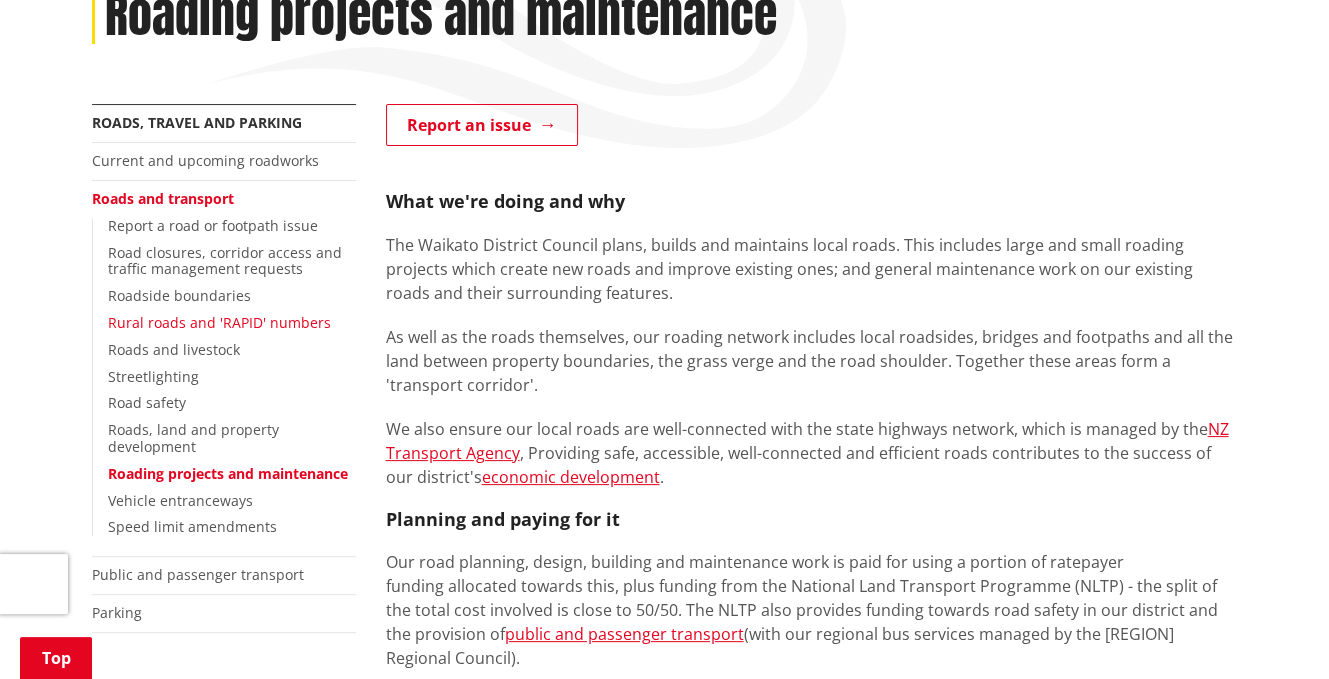 click on "Rural roads and 'RAPID' numbers" at bounding box center (219, 322) 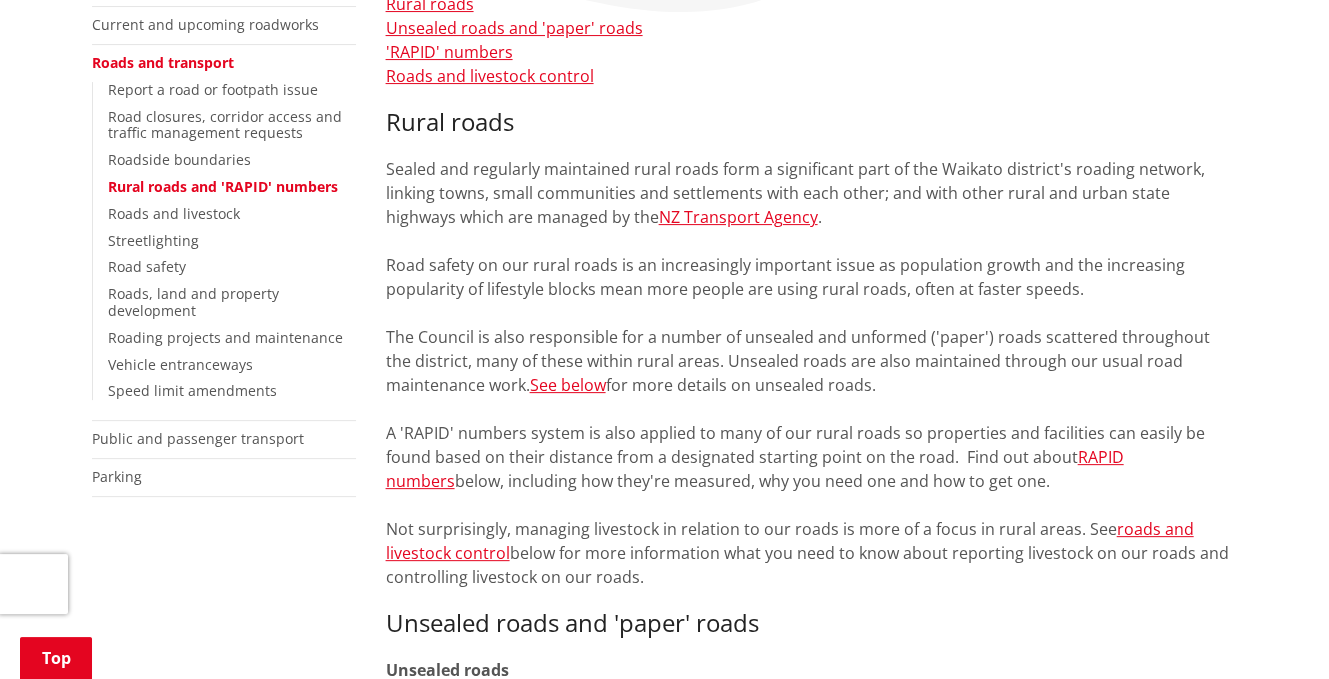 scroll, scrollTop: 500, scrollLeft: 0, axis: vertical 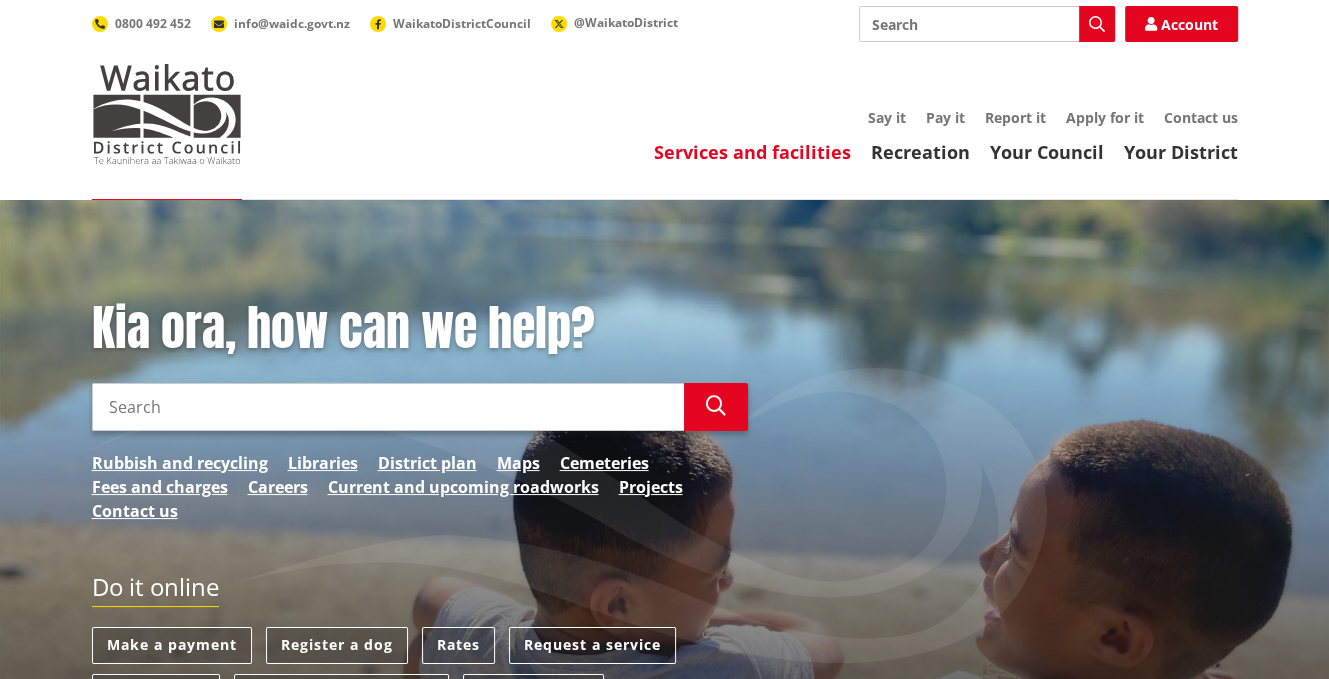 click on "Services and facilities" at bounding box center (752, 152) 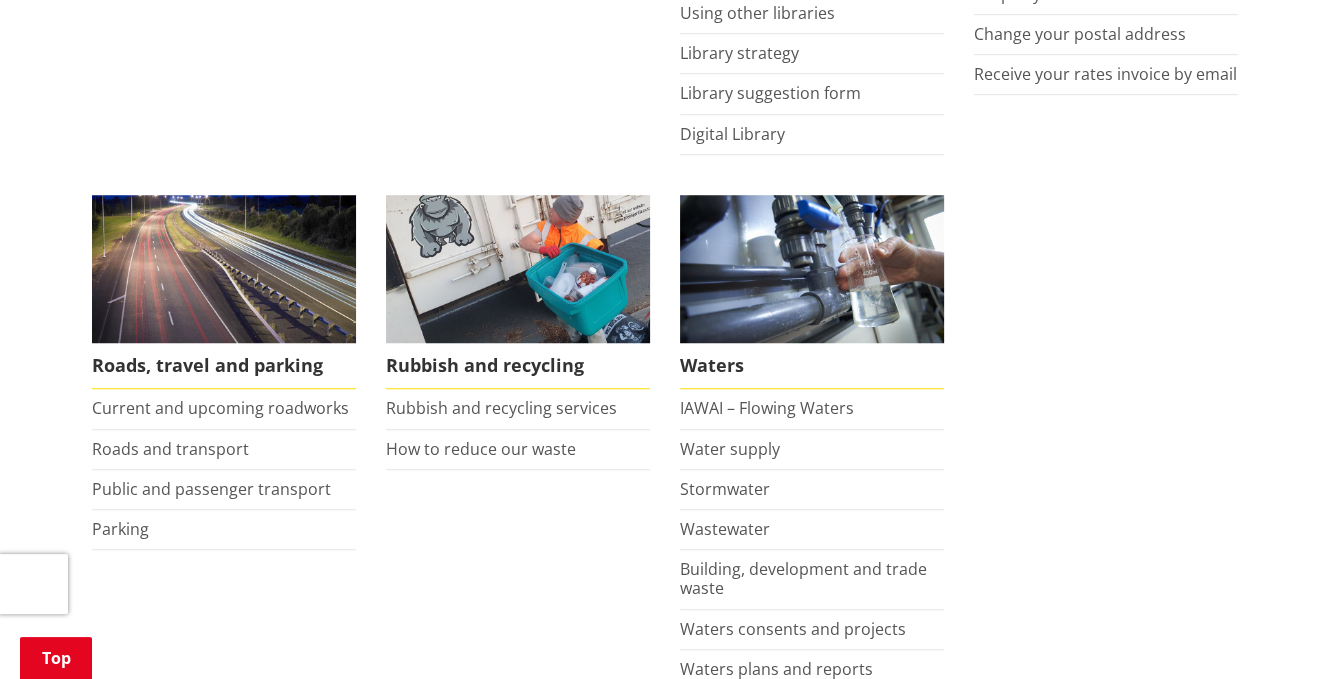 scroll, scrollTop: 1400, scrollLeft: 0, axis: vertical 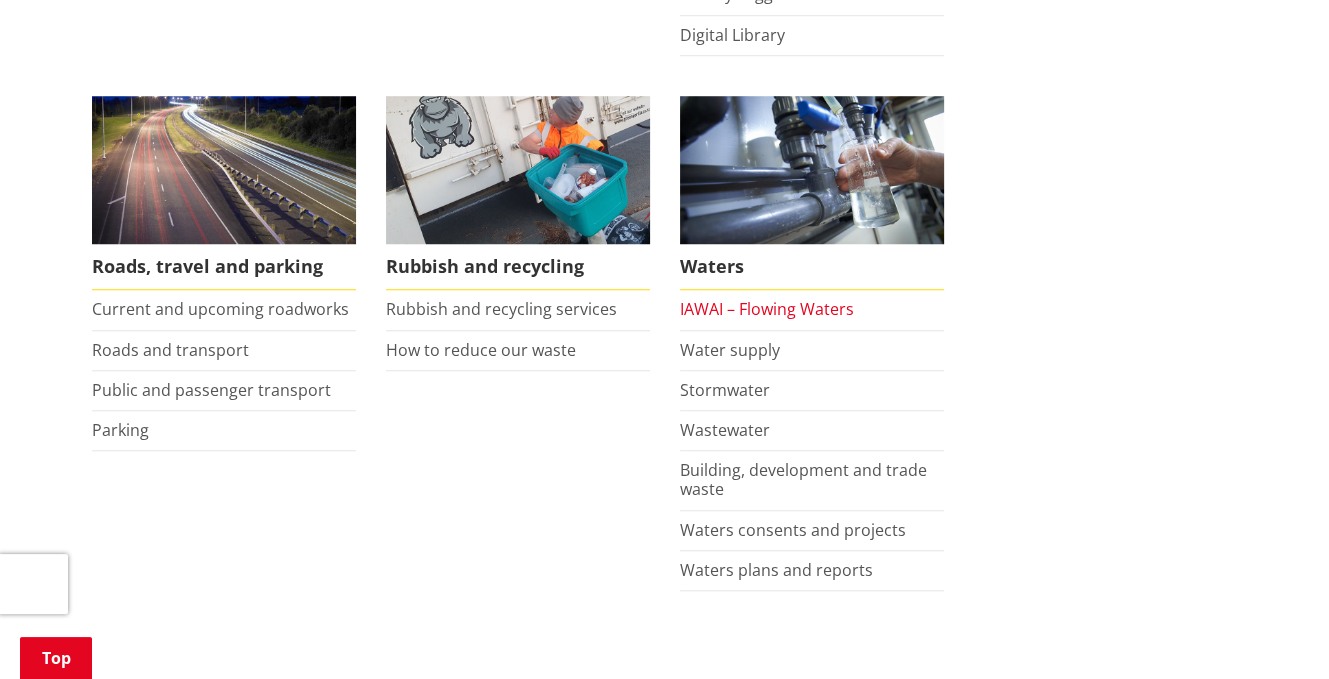 click on "IAWAI – Flowing Waters" at bounding box center (767, 309) 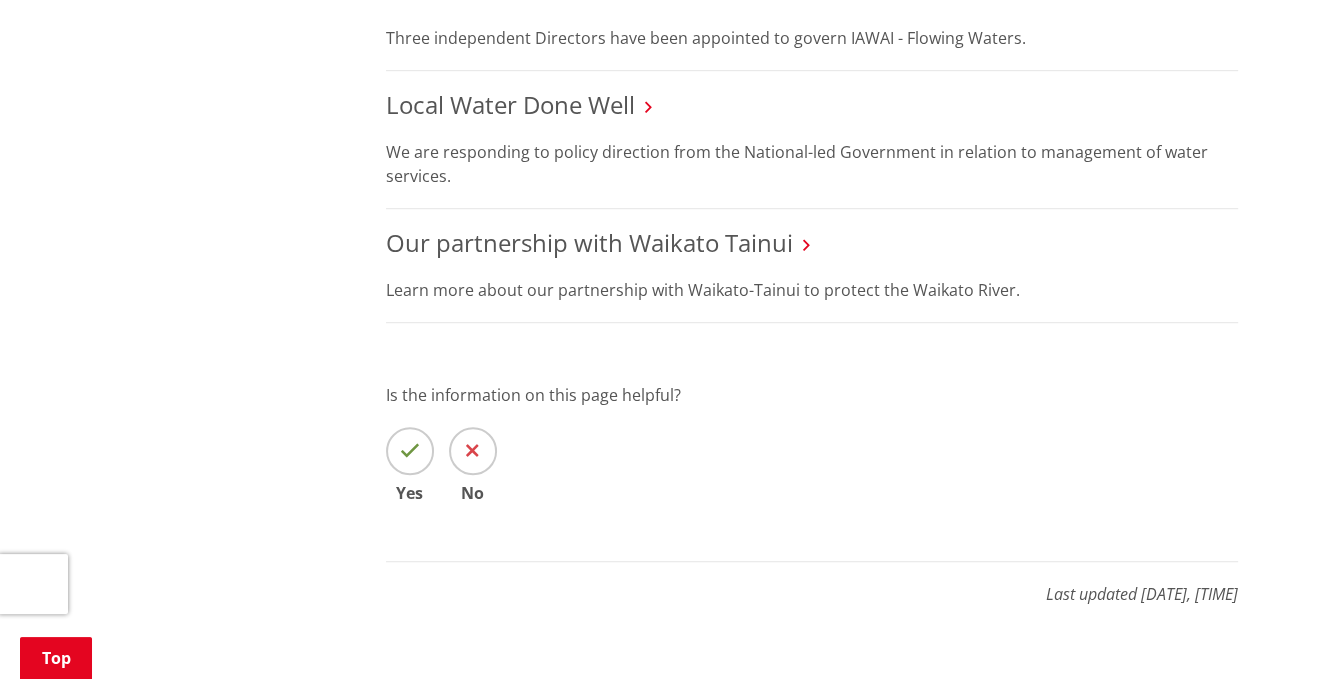 scroll, scrollTop: 1100, scrollLeft: 0, axis: vertical 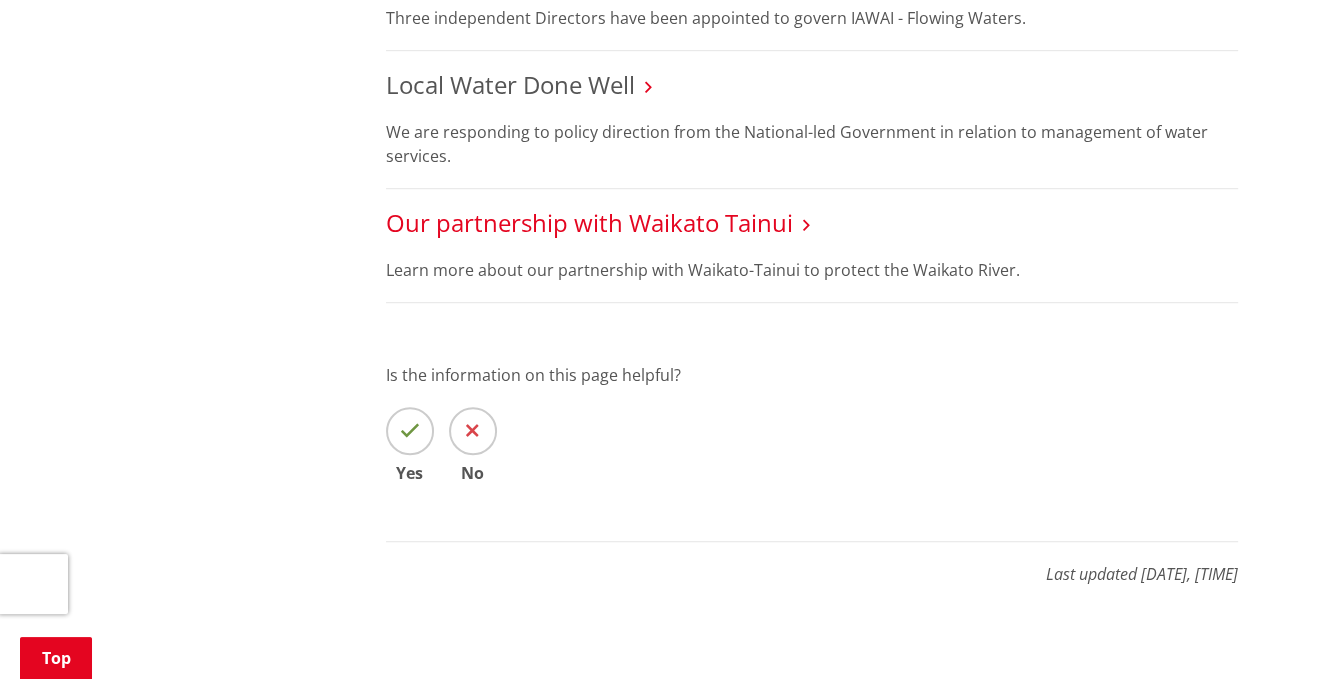 click on "Our partnership with Waikato Tainui" at bounding box center [589, 222] 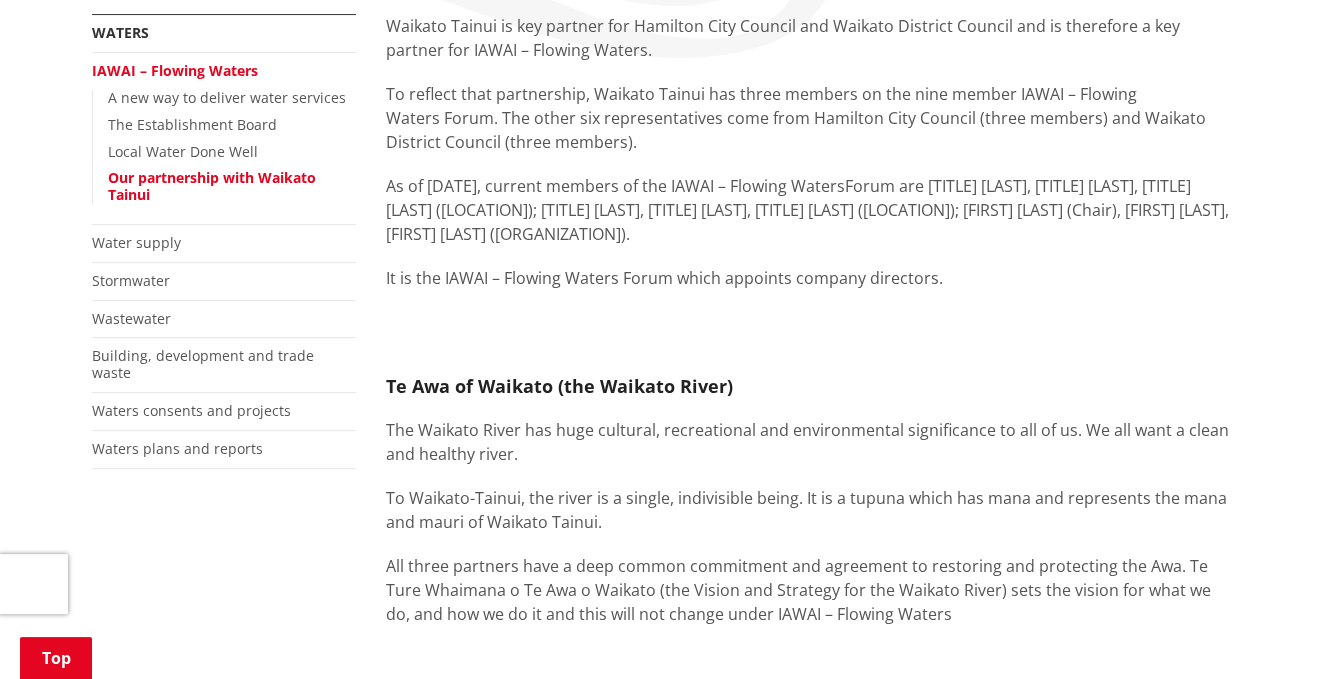 scroll, scrollTop: 400, scrollLeft: 0, axis: vertical 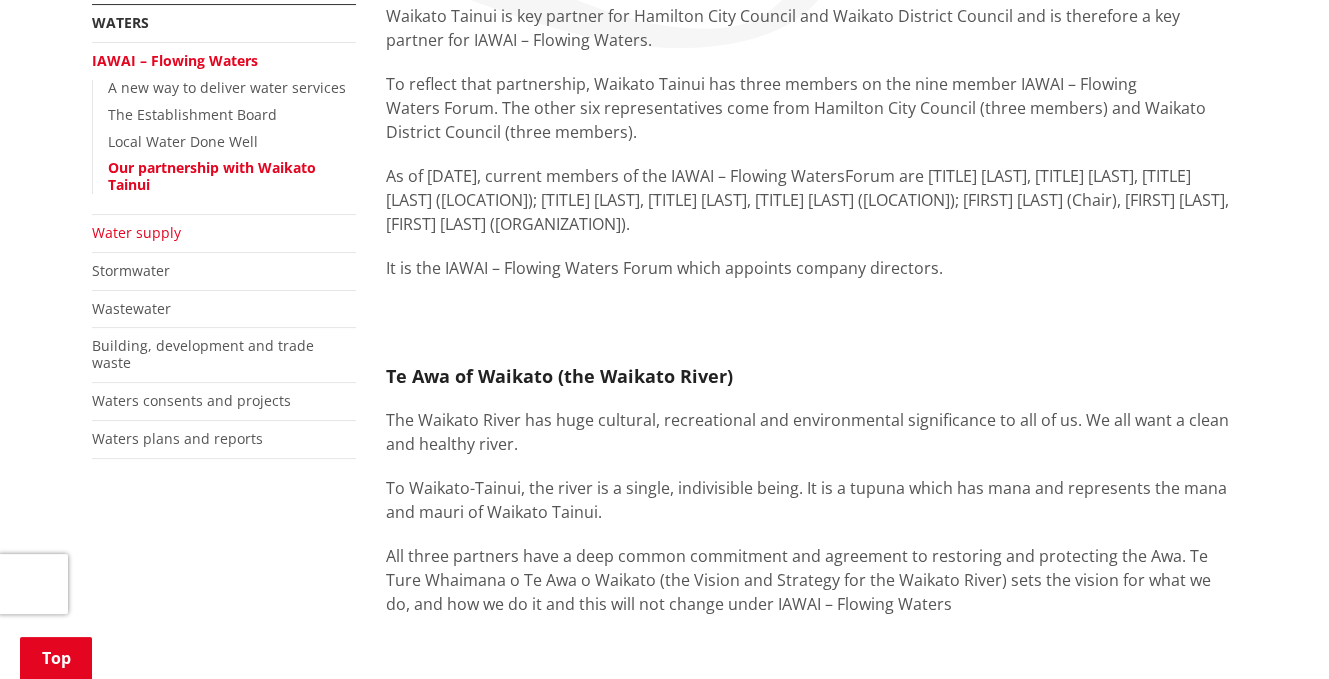 click on "Water supply" at bounding box center [136, 232] 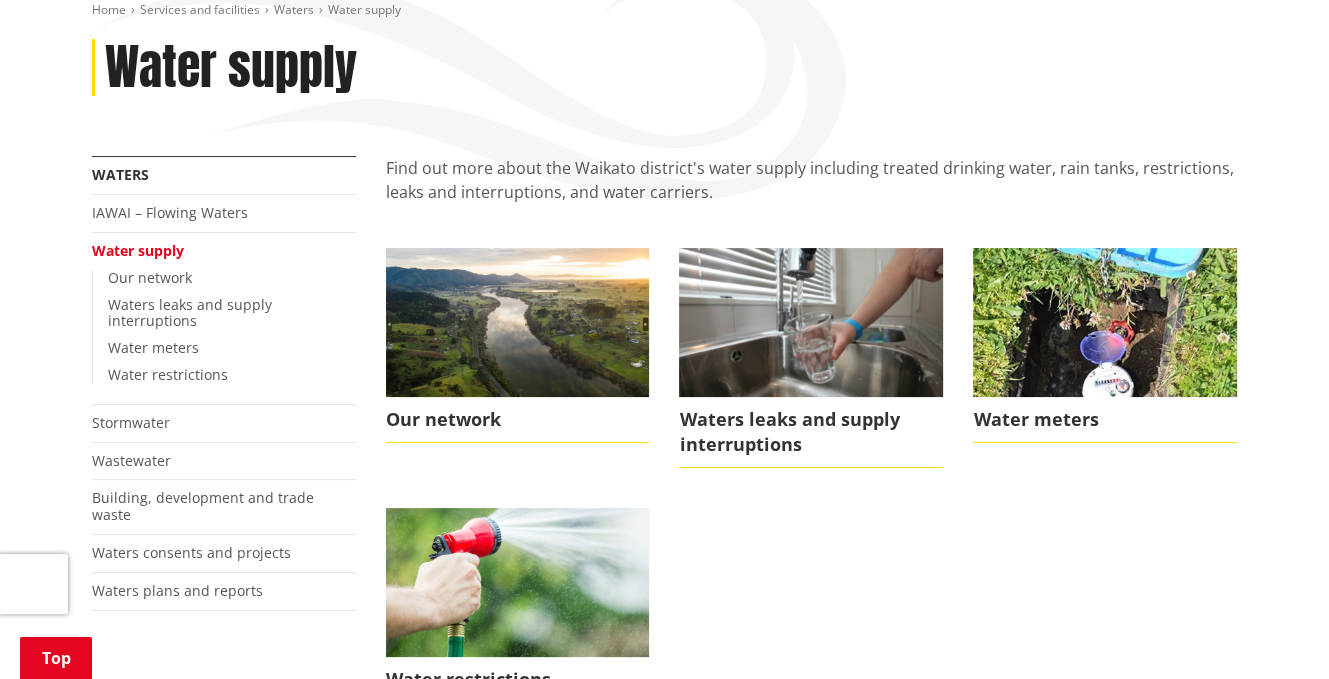 scroll, scrollTop: 200, scrollLeft: 0, axis: vertical 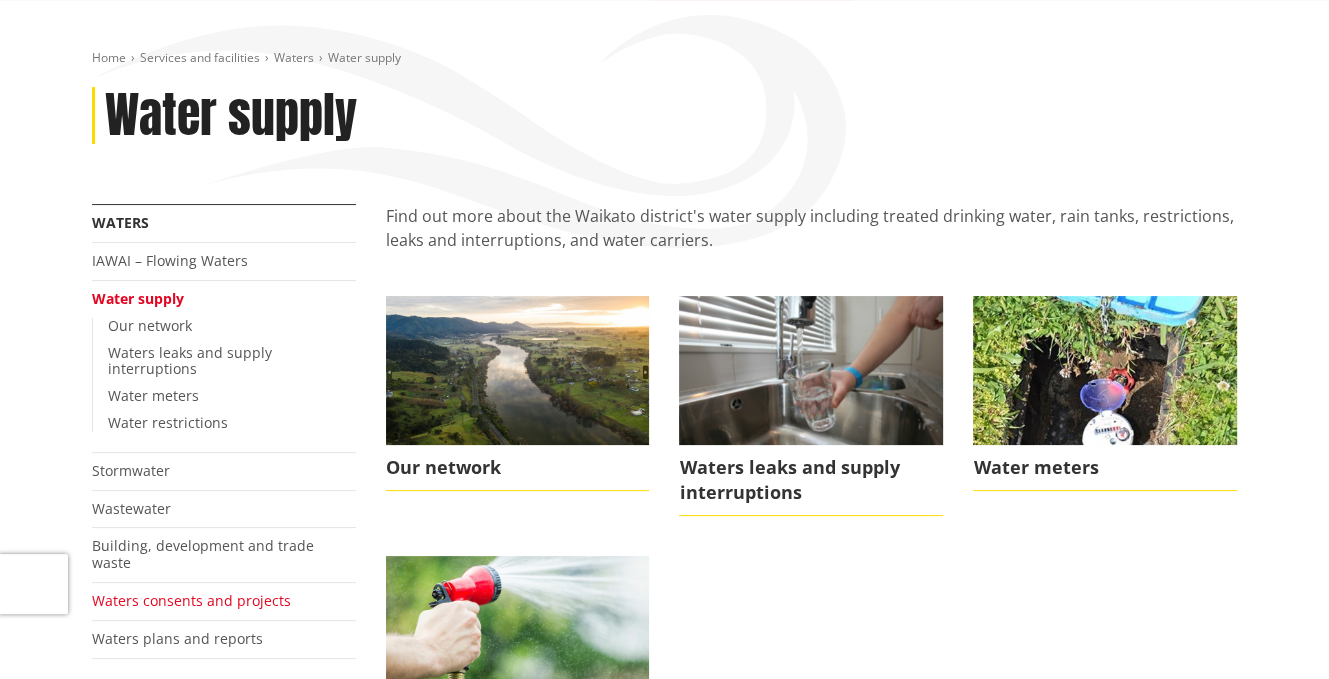 click on "Waters consents and projects" at bounding box center (191, 600) 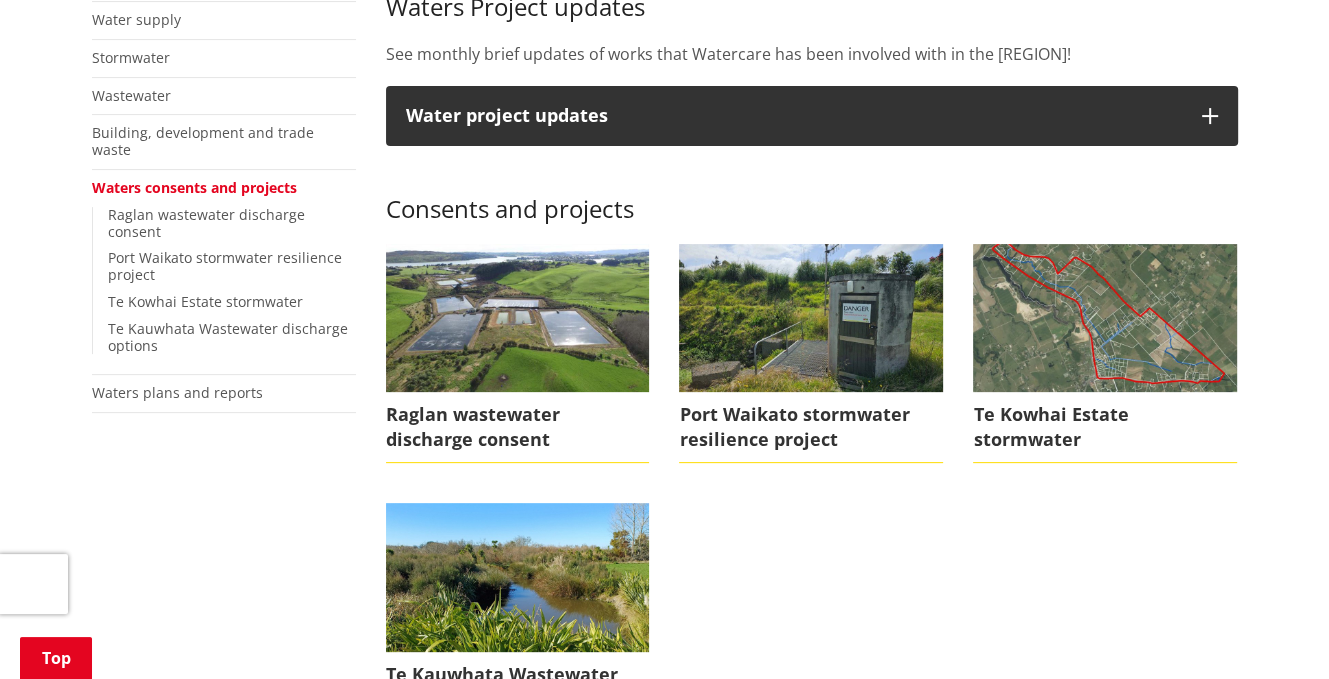 scroll, scrollTop: 500, scrollLeft: 0, axis: vertical 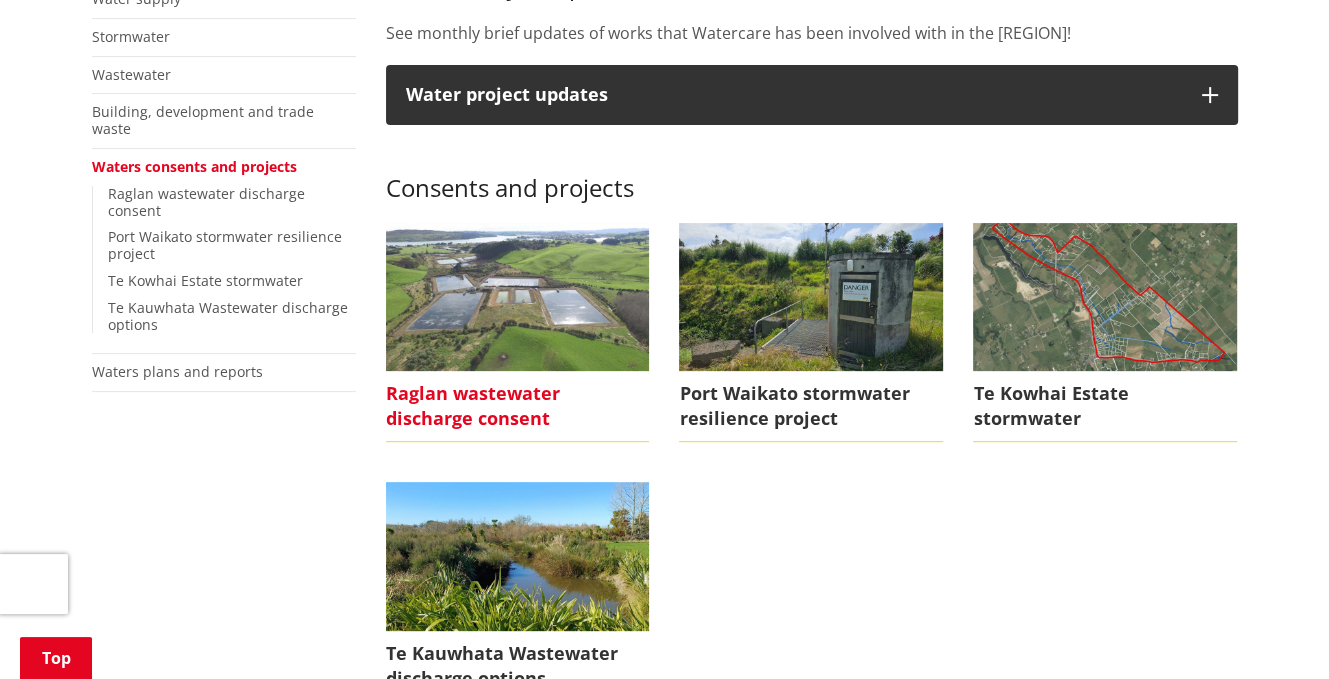 click on "Raglan wastewater discharge consent" at bounding box center (518, 406) 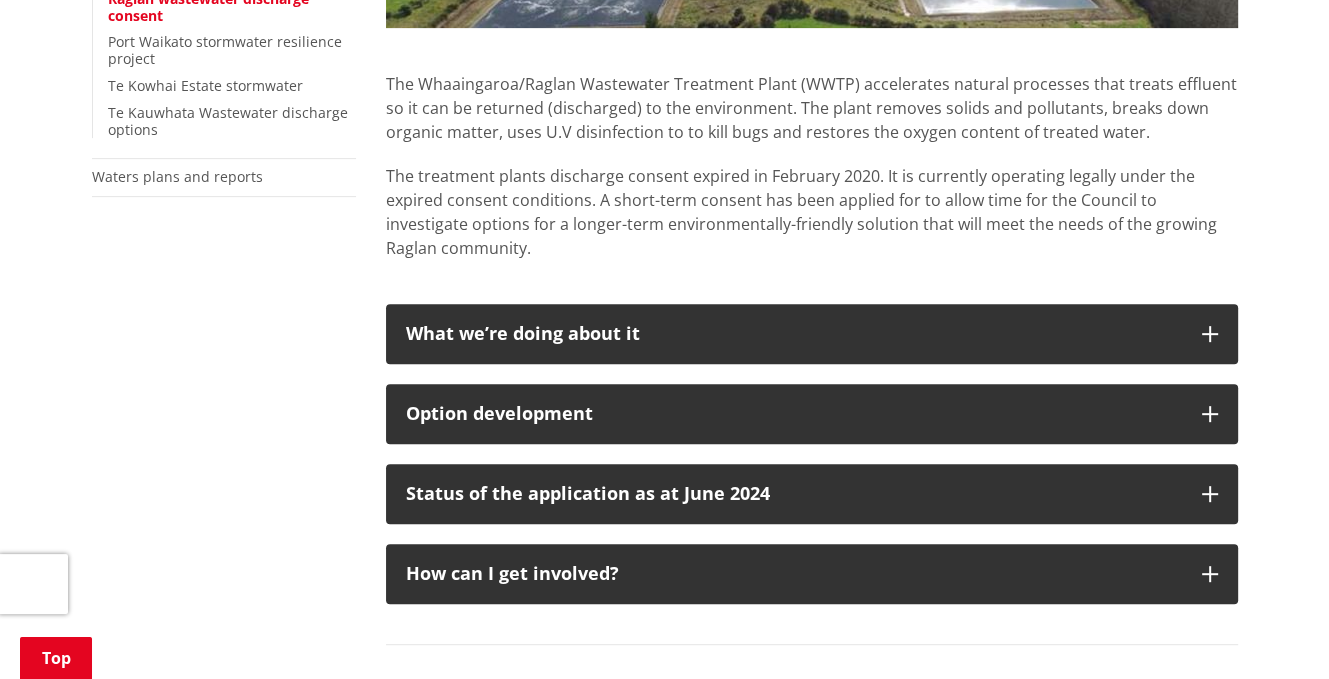 scroll, scrollTop: 700, scrollLeft: 0, axis: vertical 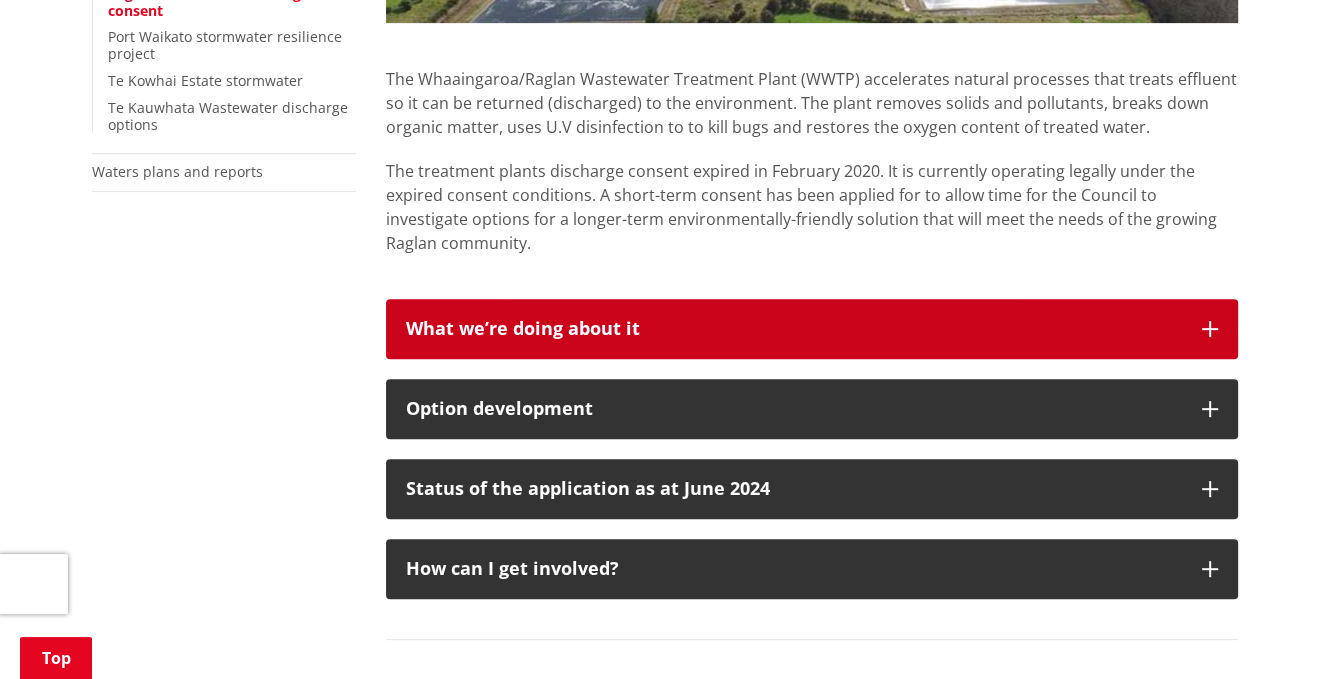 click on "What we’re doing about it" at bounding box center [794, 329] 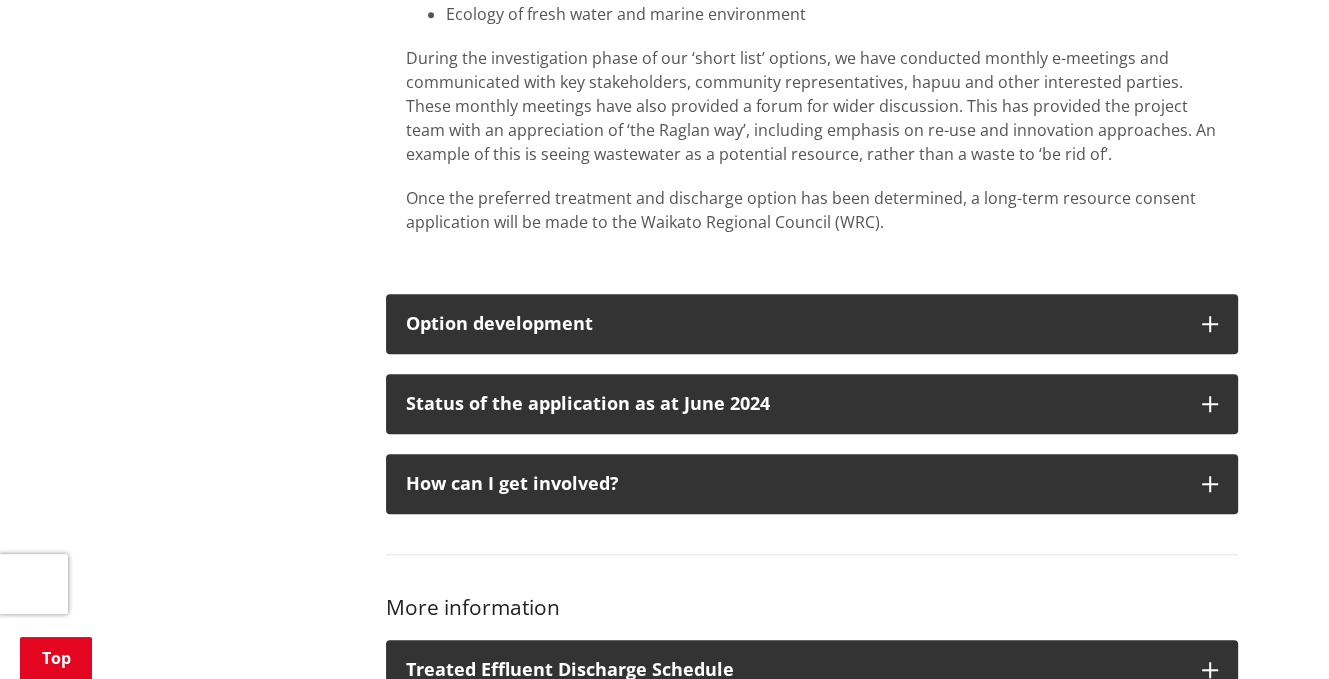 scroll, scrollTop: 1300, scrollLeft: 0, axis: vertical 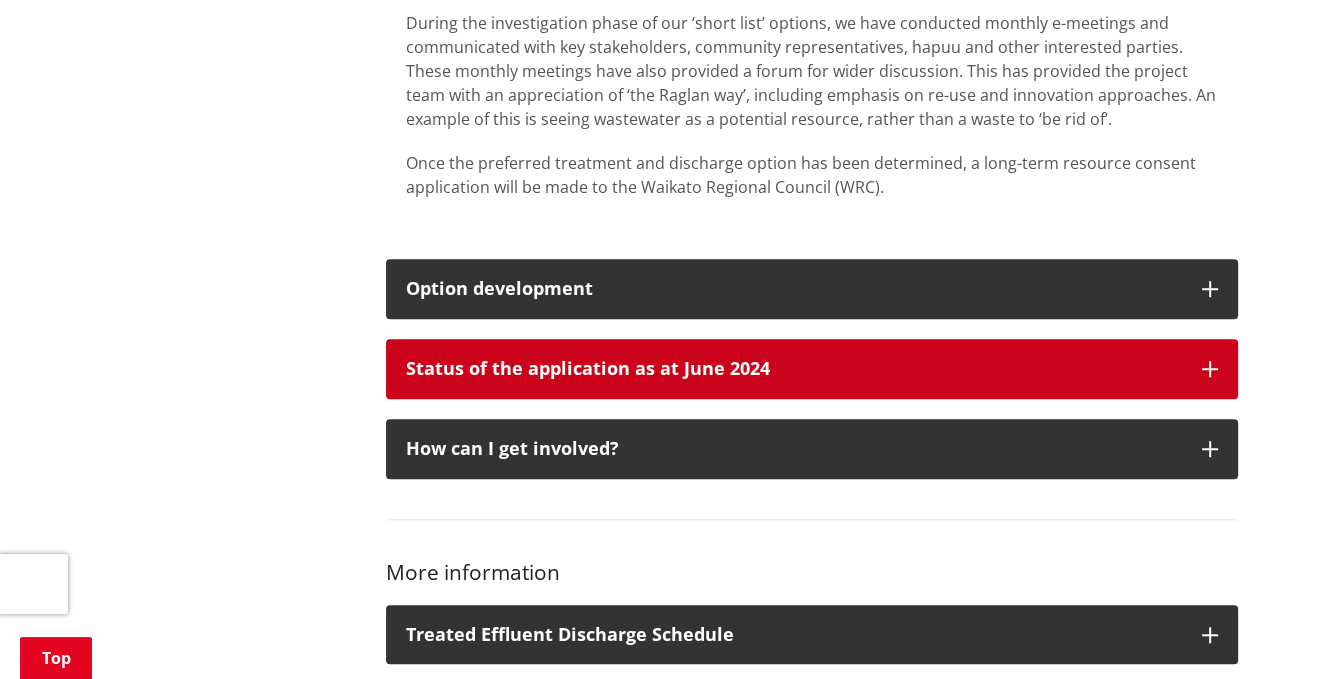 click on "Status of the application as at June 2024" at bounding box center [794, 369] 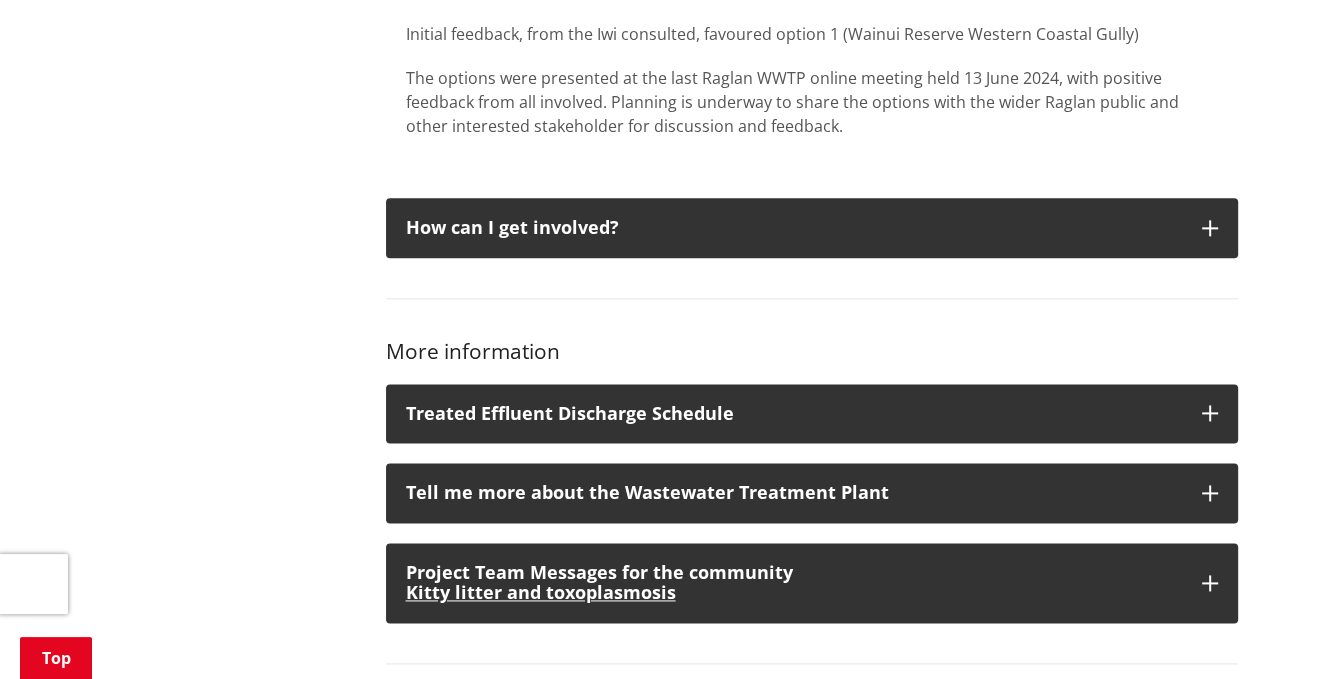 scroll, scrollTop: 2300, scrollLeft: 0, axis: vertical 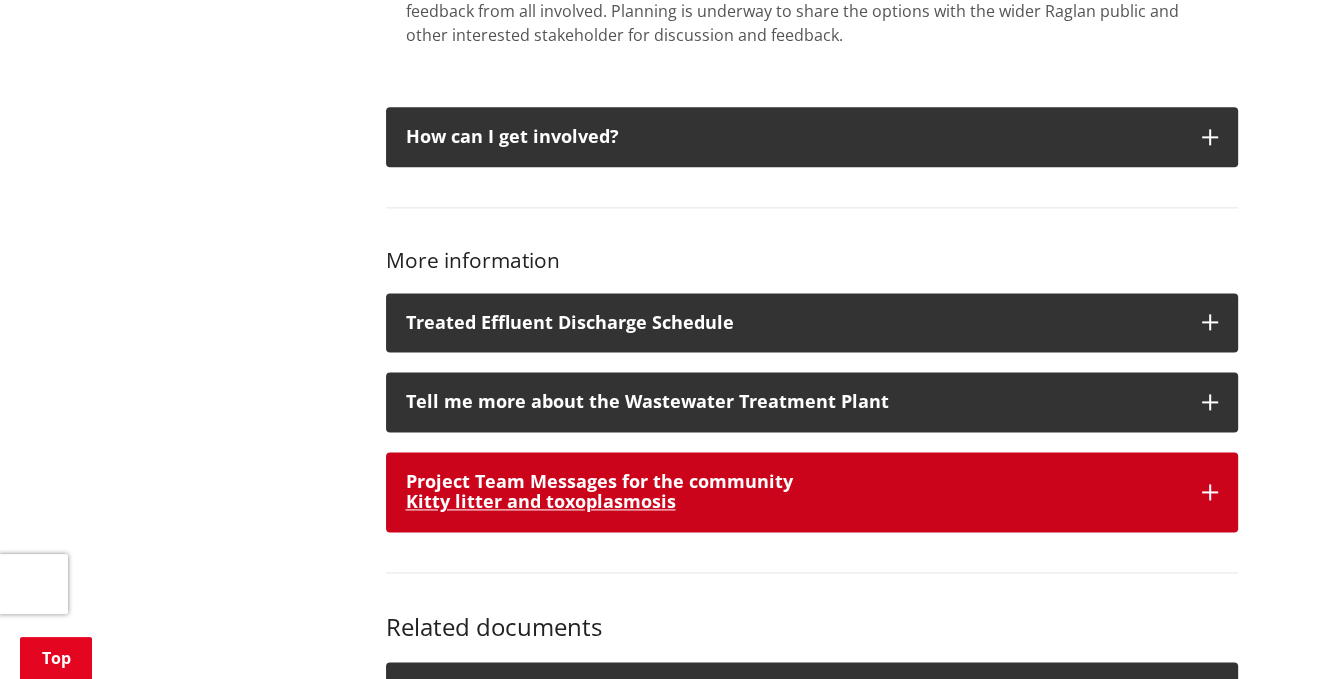 click on "Kitty litter and toxoplasmosis" at bounding box center (541, 501) 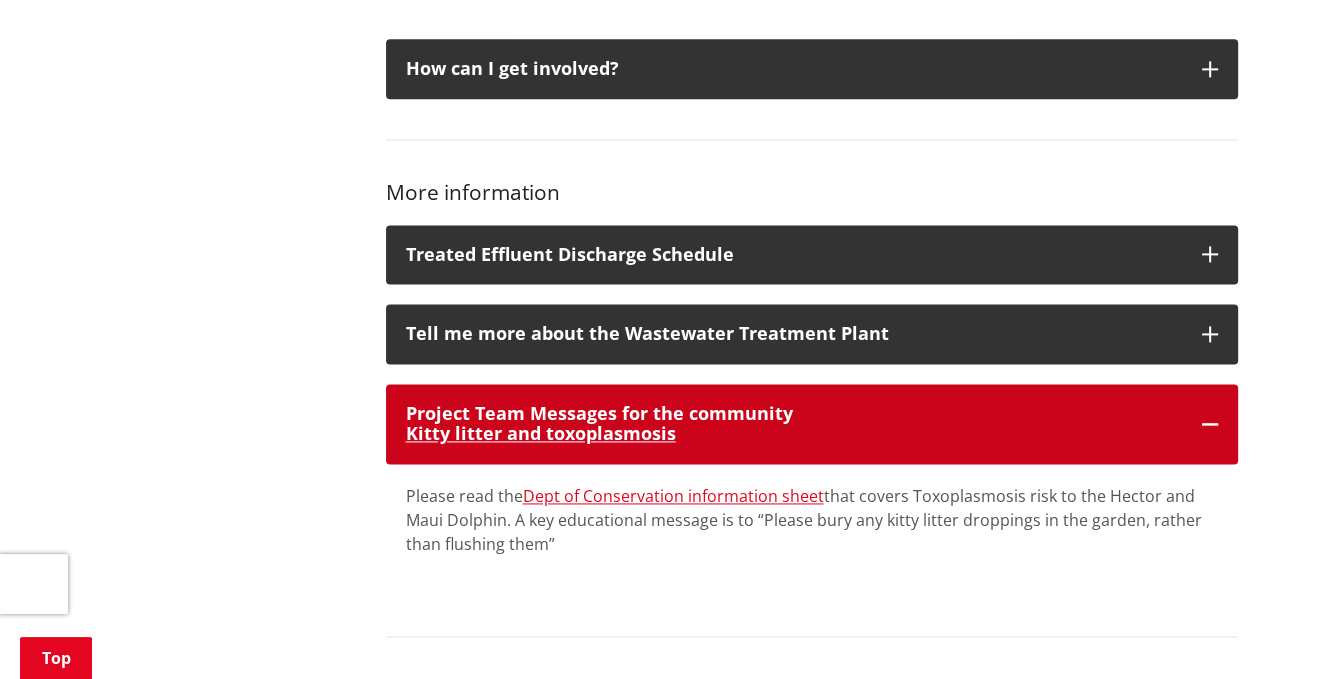 scroll, scrollTop: 2500, scrollLeft: 0, axis: vertical 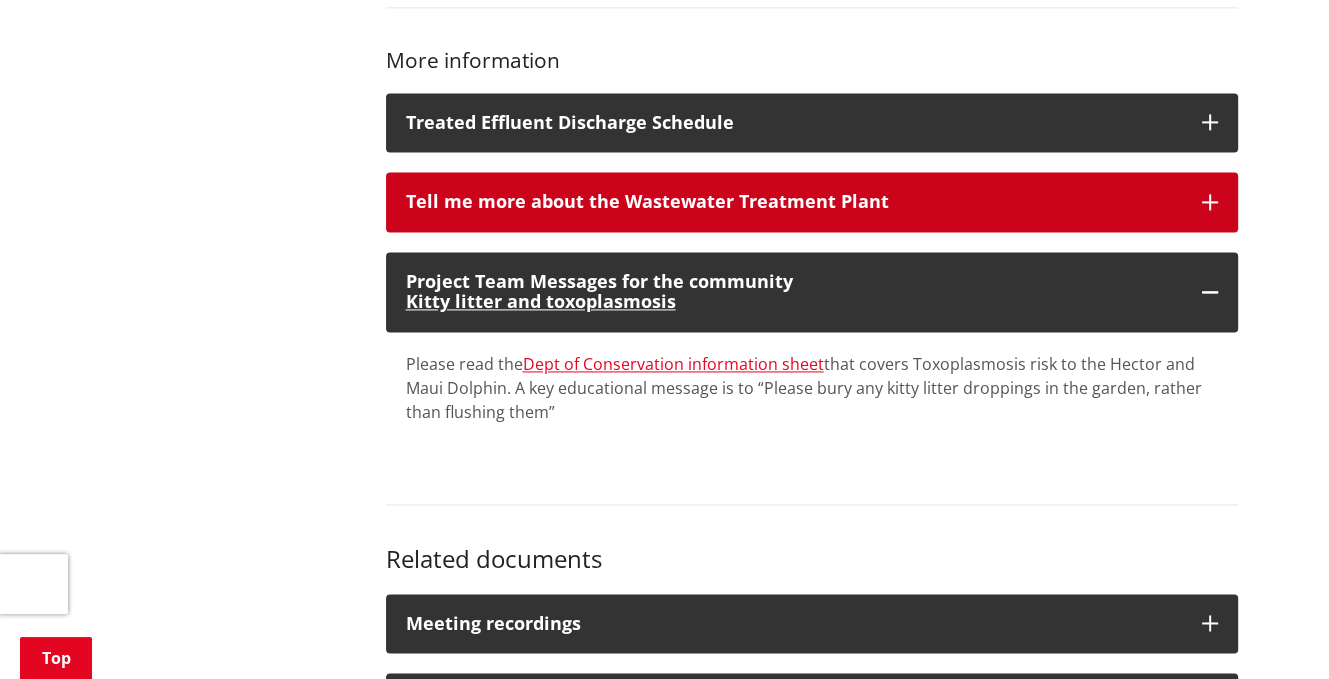 click on "Tell me more about the Wastewater Treatment Plant" at bounding box center (794, 202) 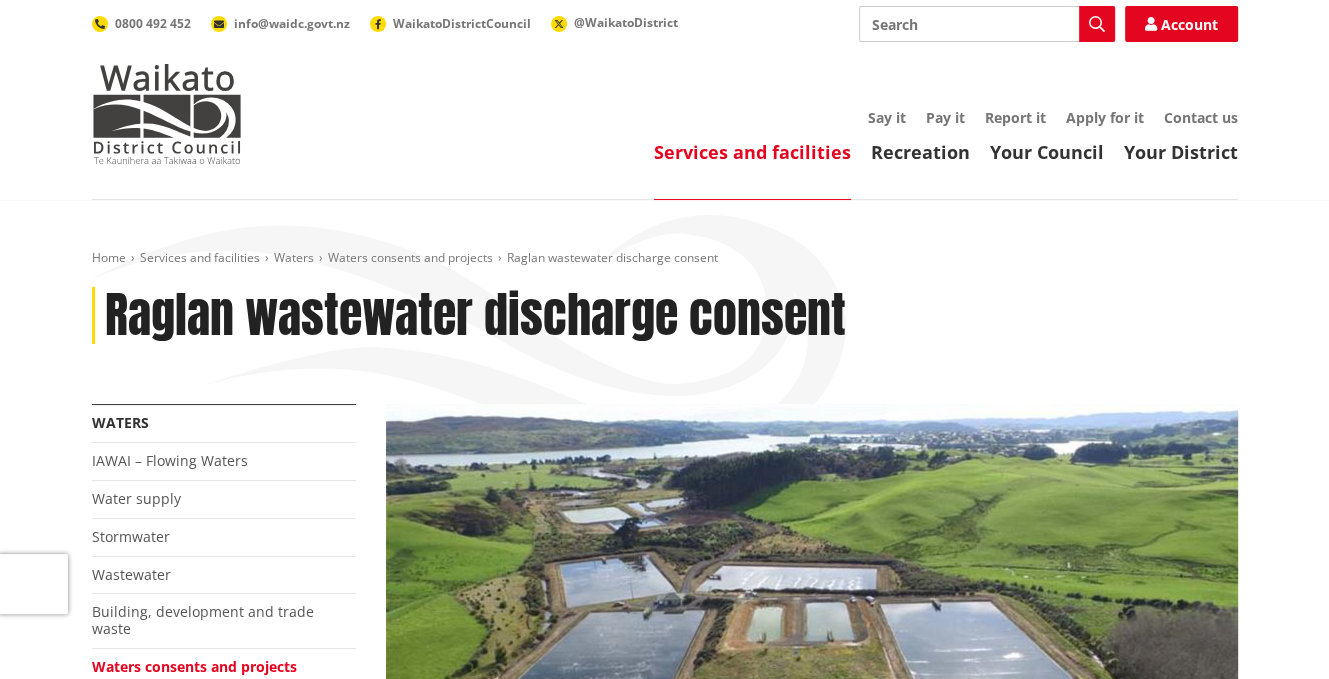 scroll, scrollTop: 0, scrollLeft: 0, axis: both 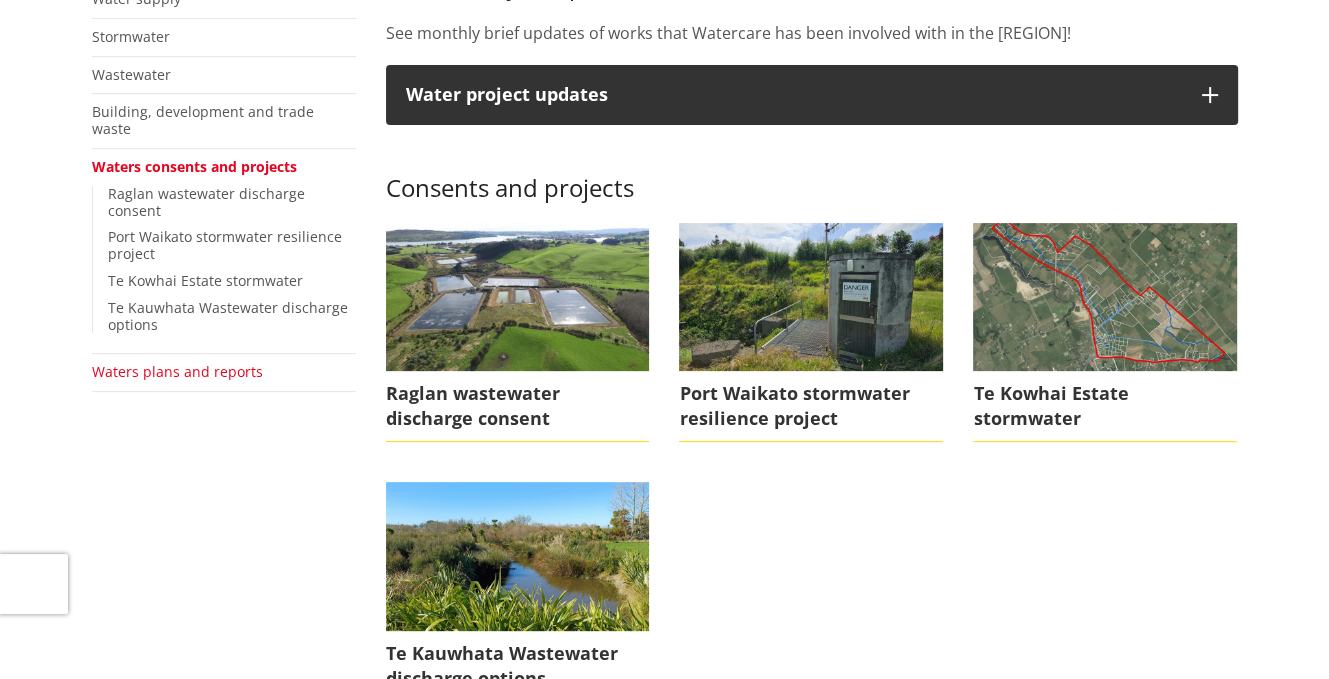 click on "Waters plans and reports" at bounding box center [177, 371] 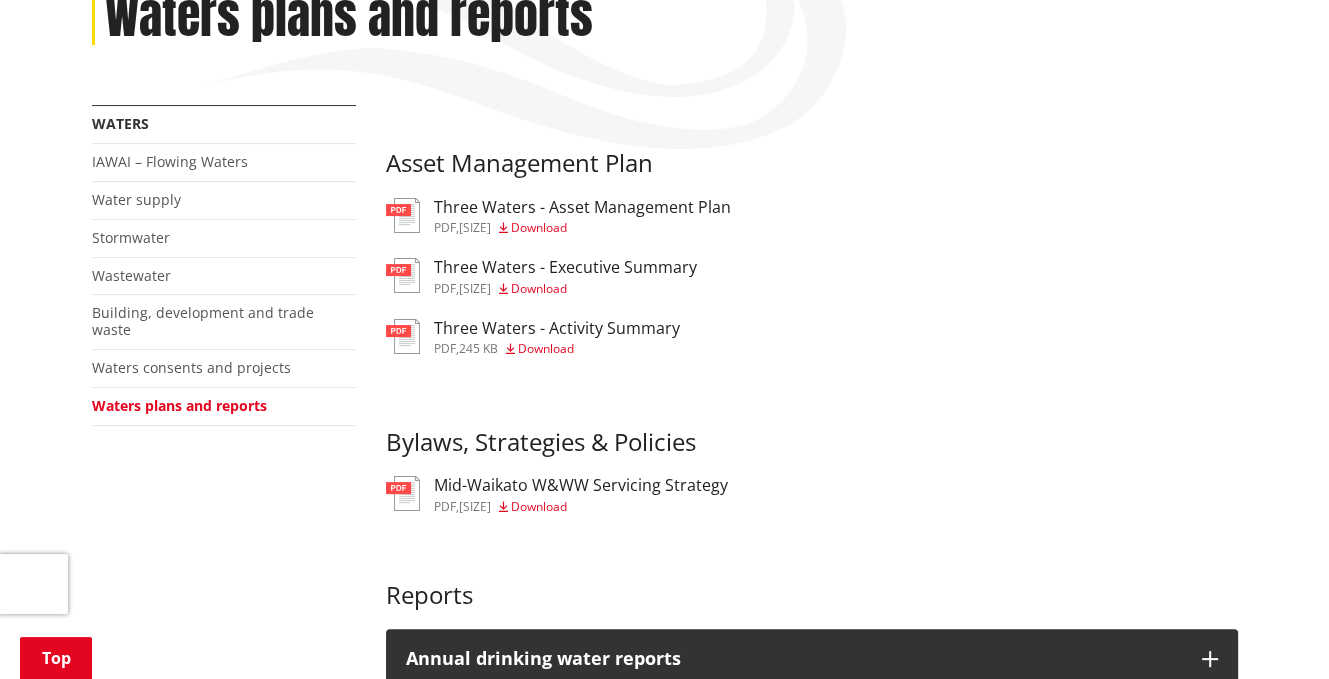 scroll, scrollTop: 300, scrollLeft: 0, axis: vertical 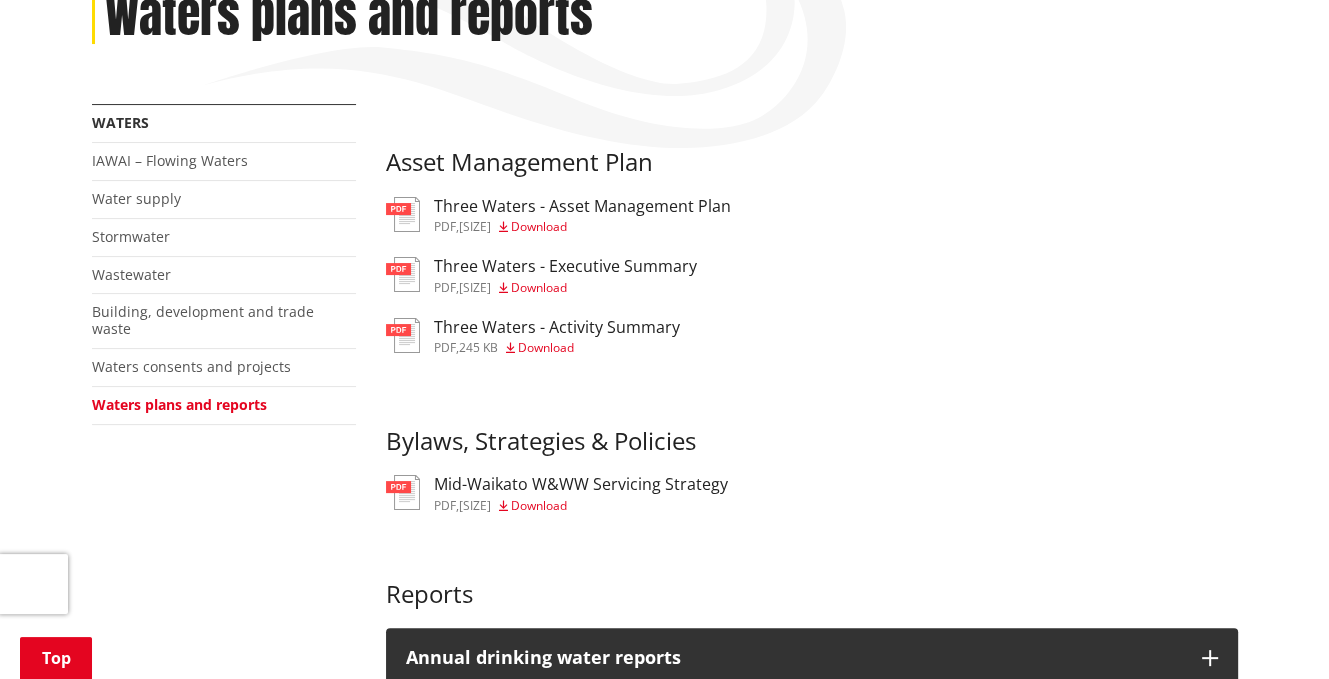 click on "Three Waters - Executive Summary" at bounding box center [565, 266] 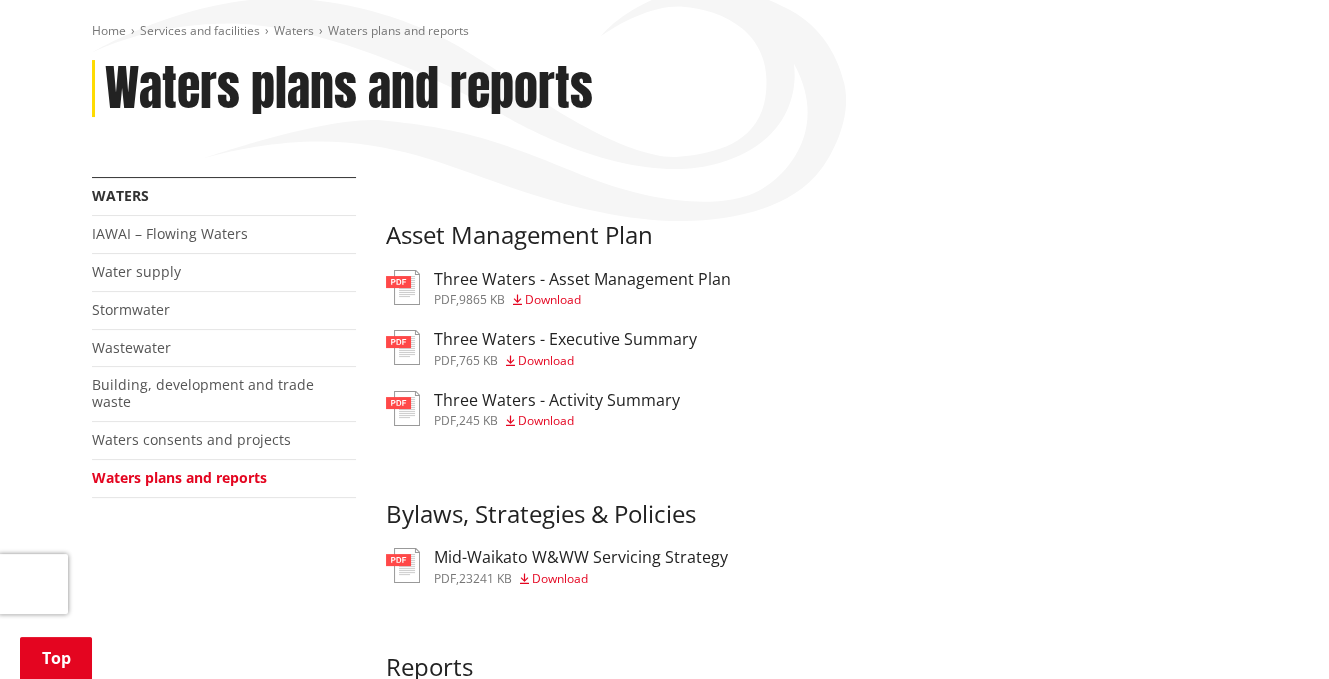 scroll, scrollTop: 0, scrollLeft: 0, axis: both 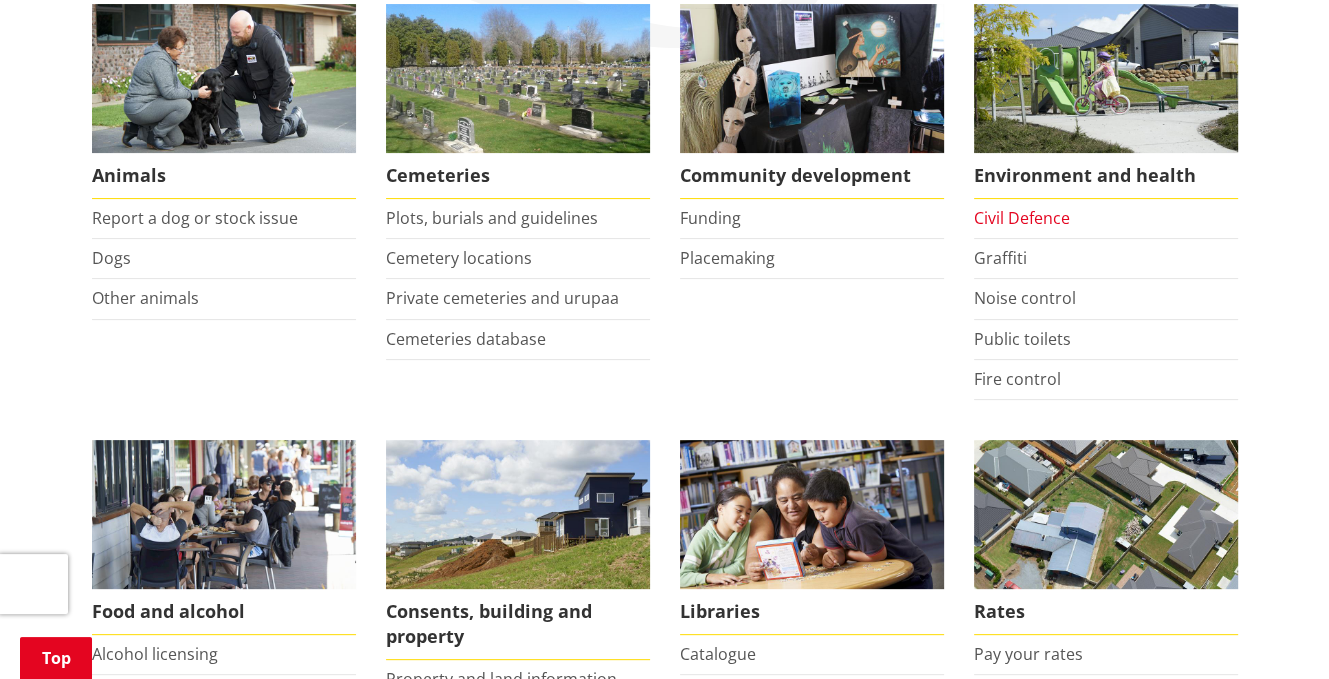 click on "Civil Defence" at bounding box center (1022, 218) 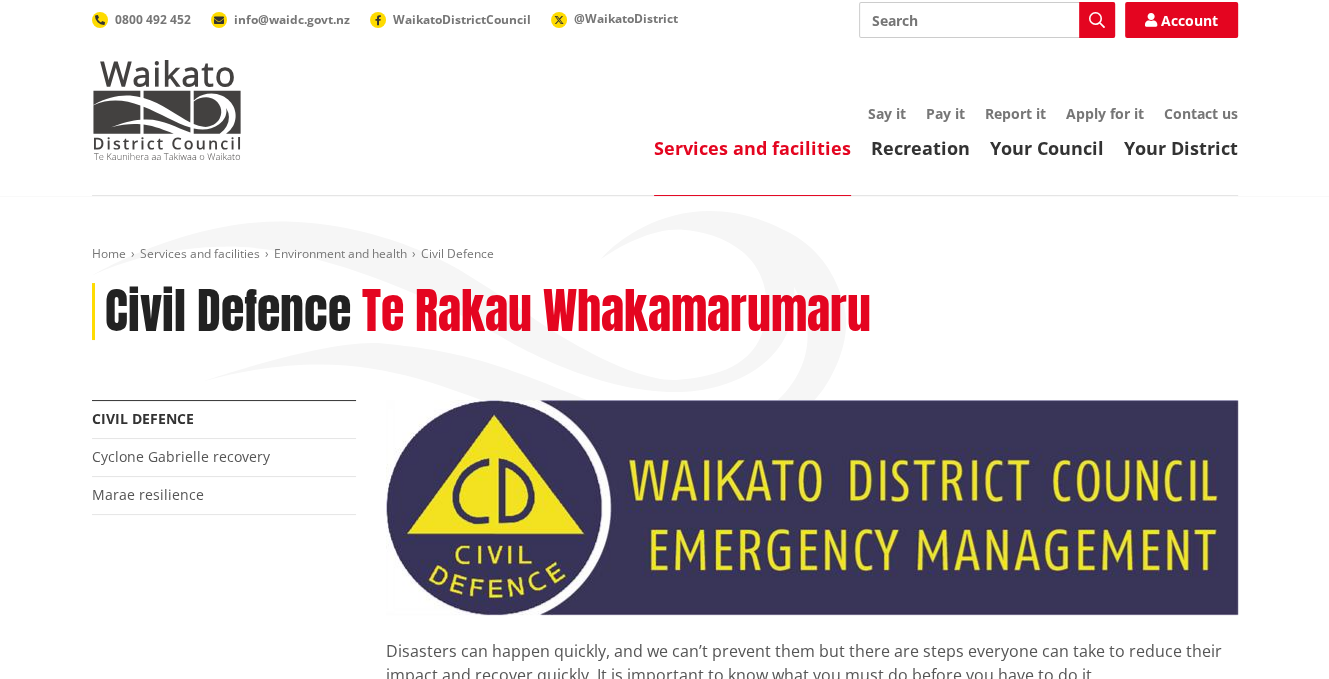 scroll, scrollTop: 0, scrollLeft: 0, axis: both 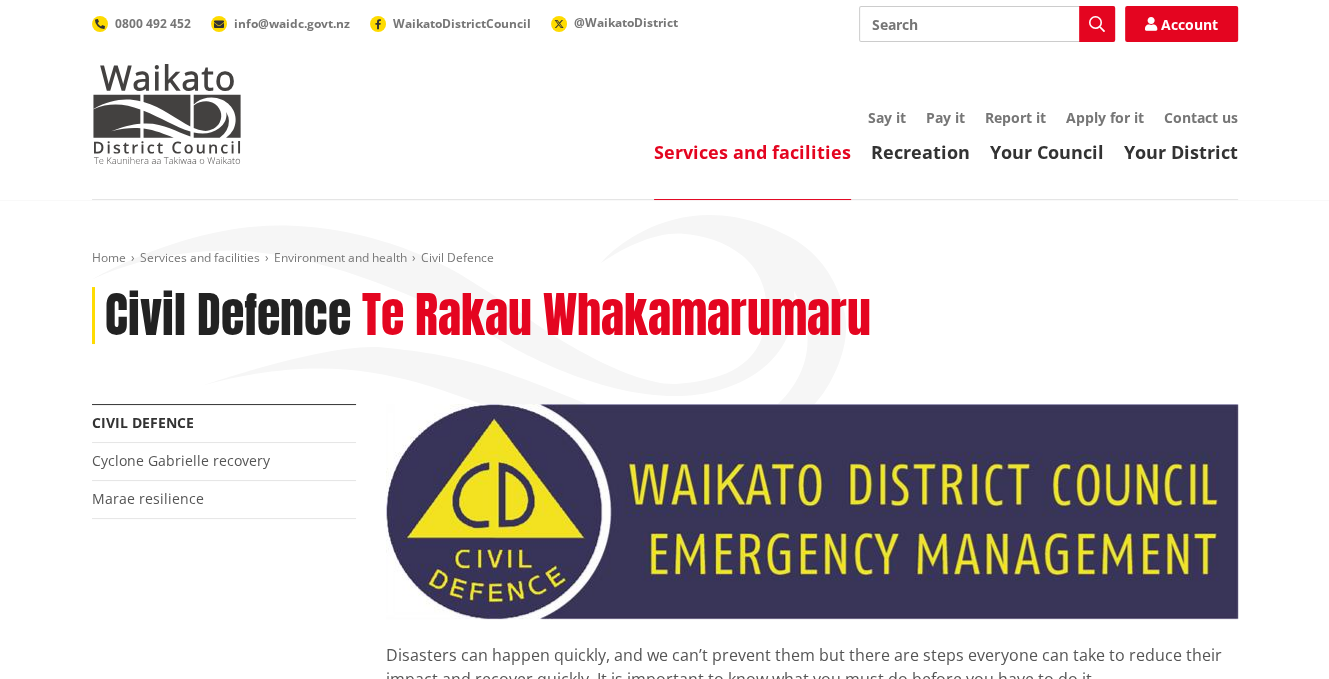 click on "Services and facilities" at bounding box center (752, 152) 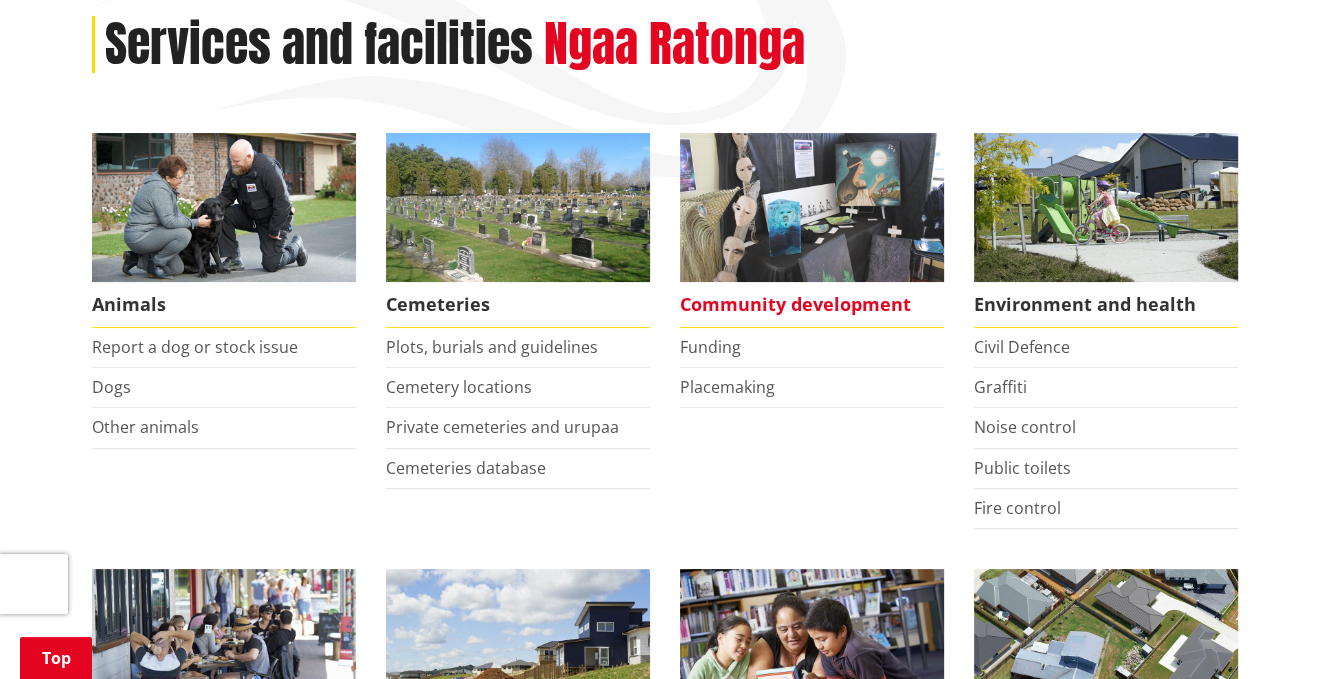 scroll, scrollTop: 300, scrollLeft: 0, axis: vertical 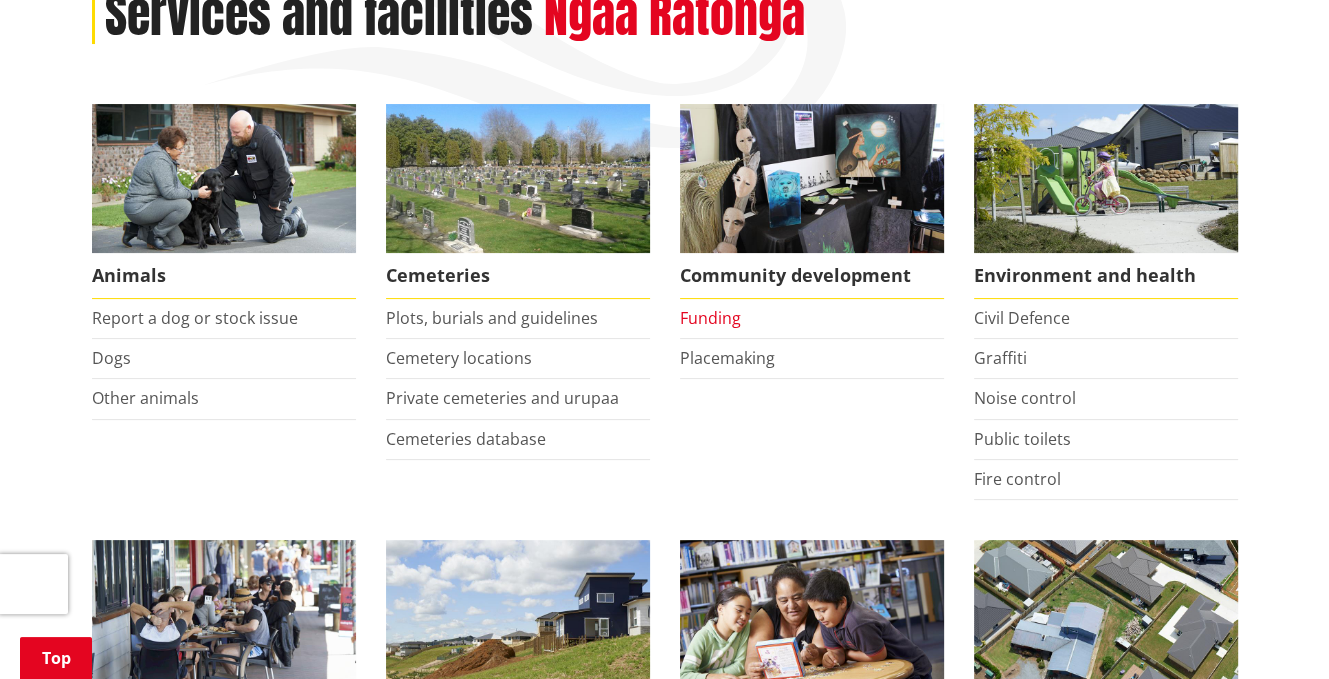 click on "Funding" at bounding box center [710, 318] 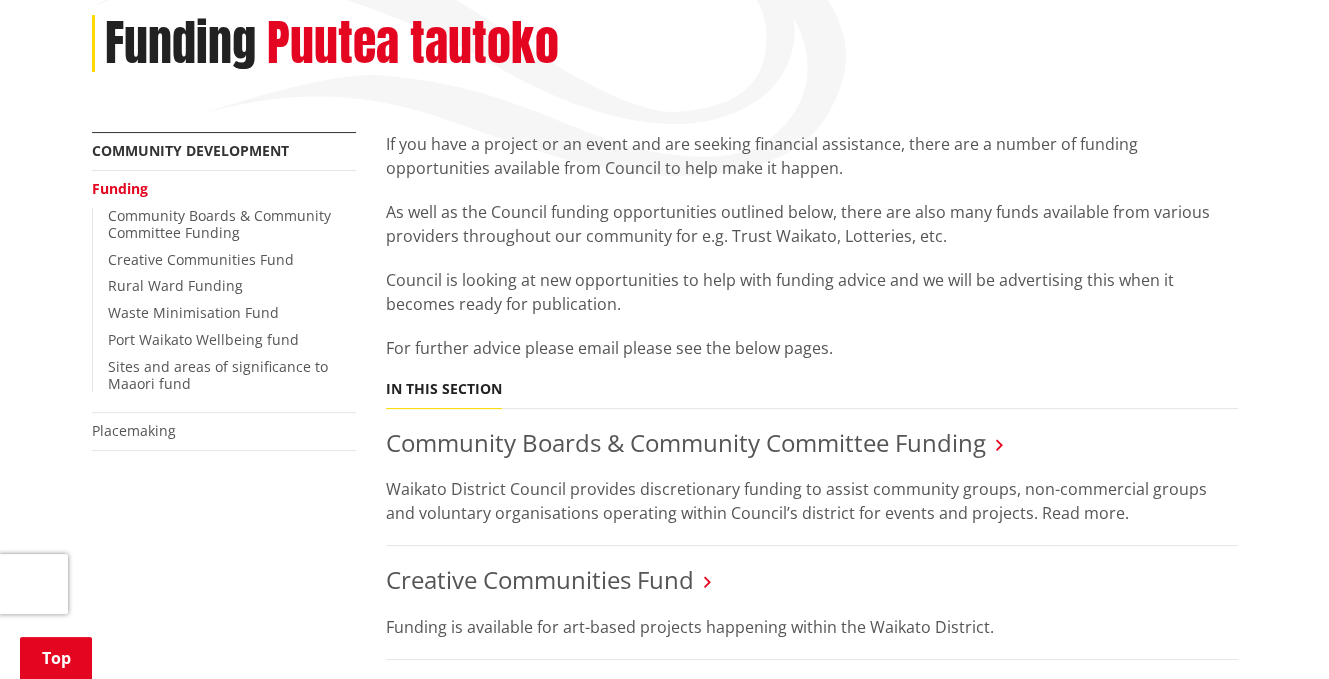 scroll, scrollTop: 200, scrollLeft: 0, axis: vertical 